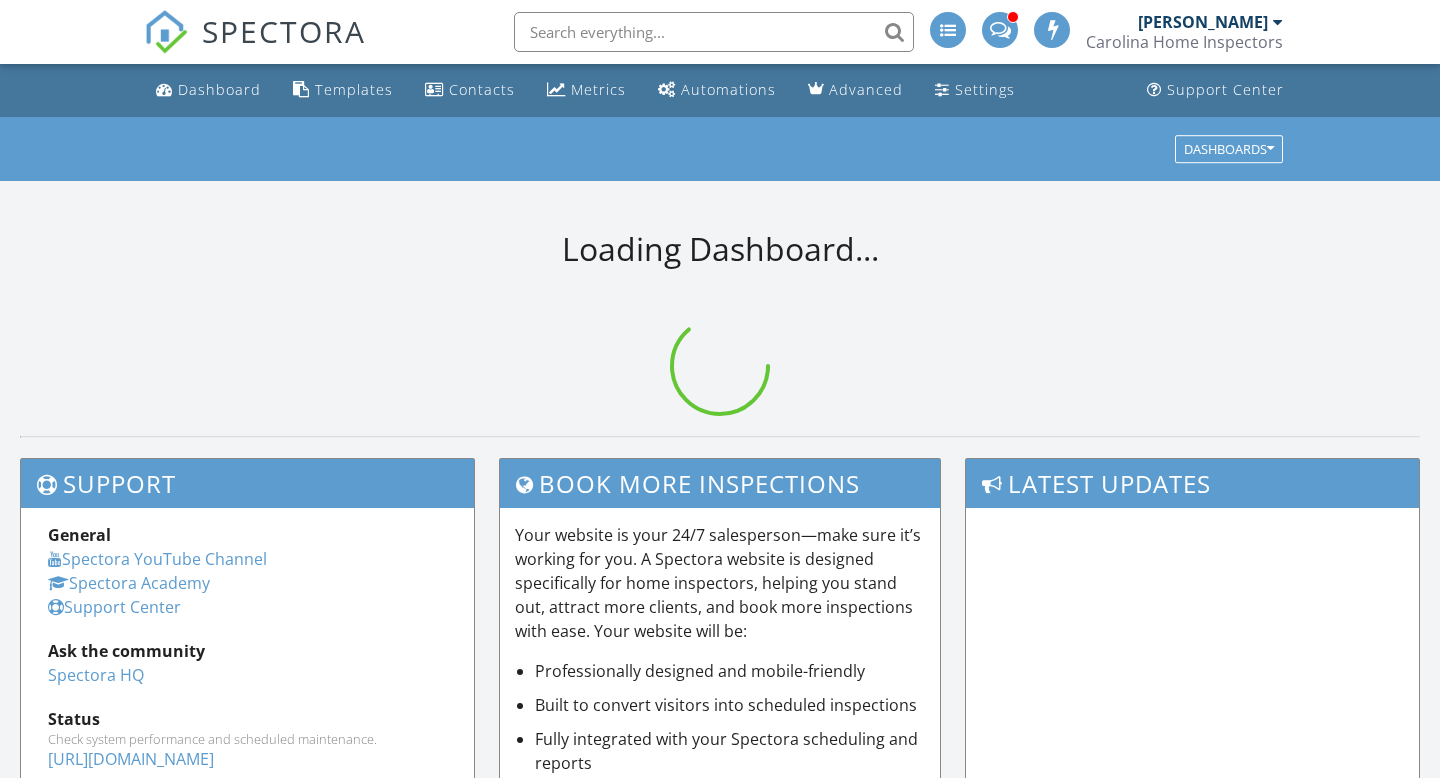 scroll, scrollTop: 0, scrollLeft: 0, axis: both 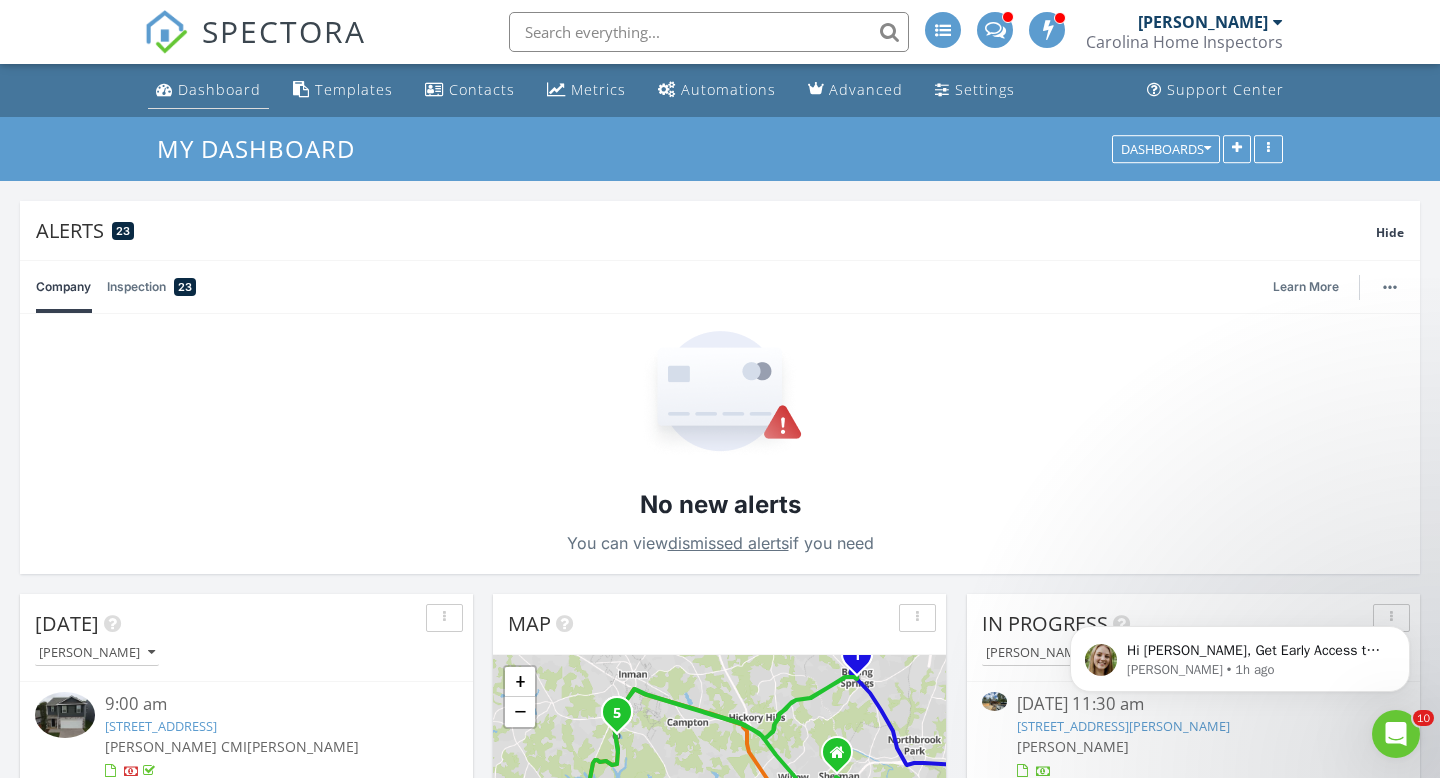 click on "Dashboard" at bounding box center (219, 89) 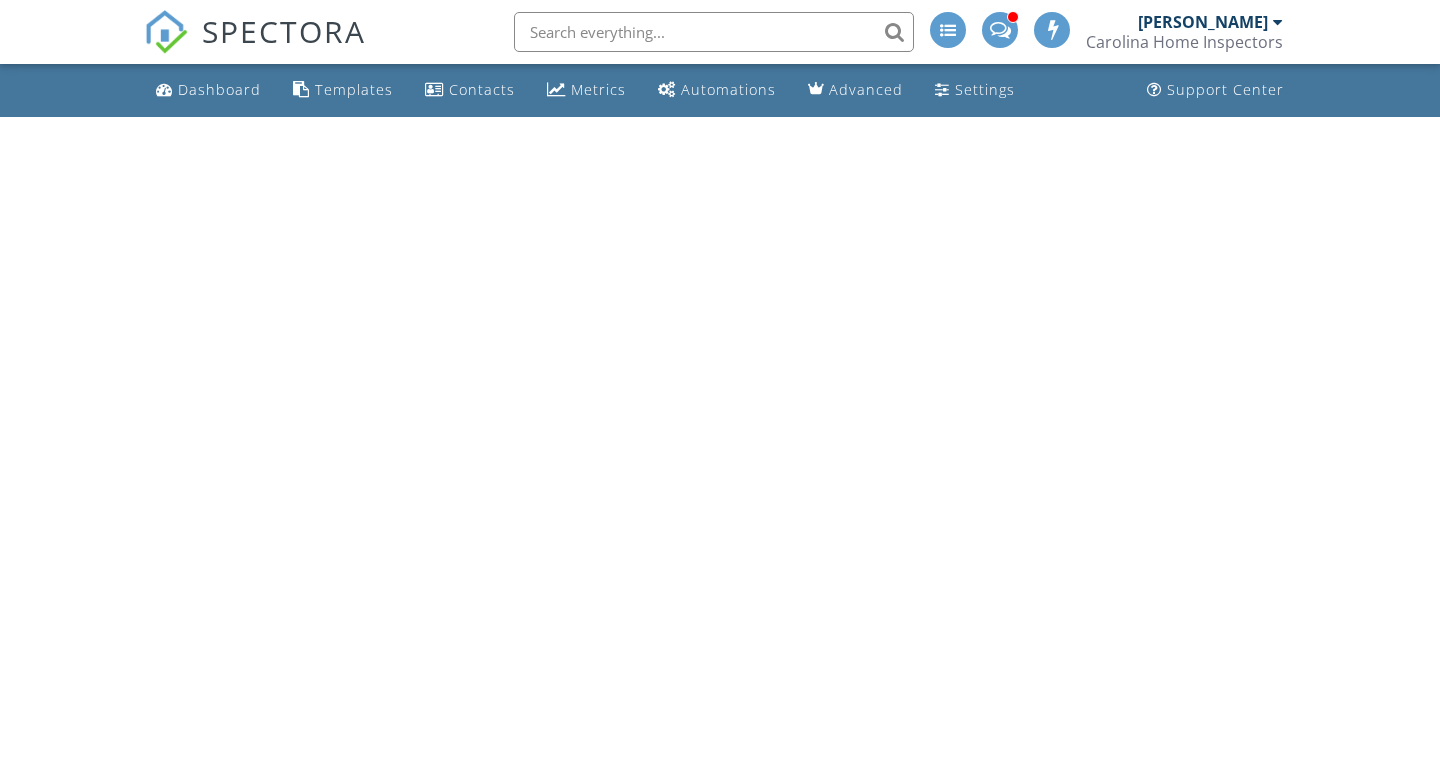 scroll, scrollTop: 0, scrollLeft: 0, axis: both 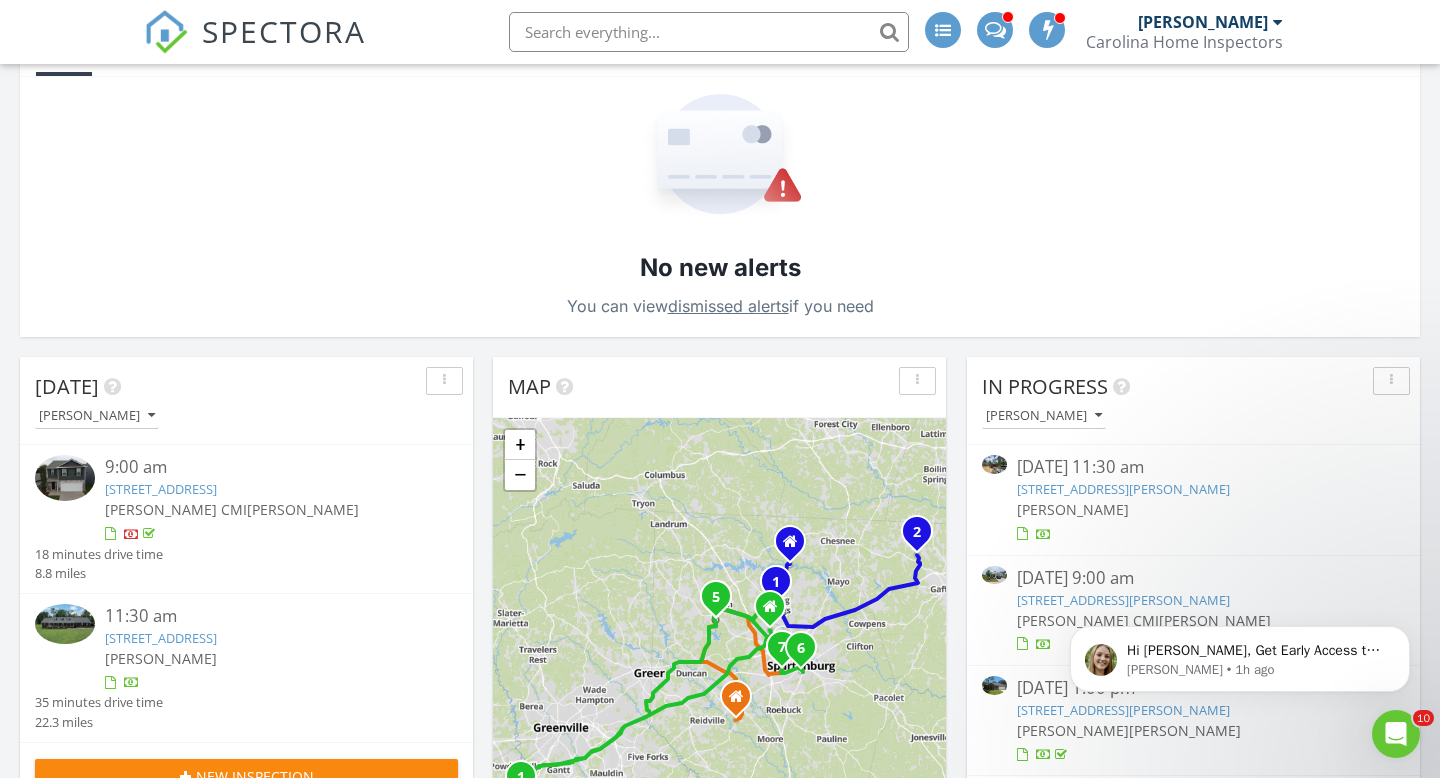 click on "[STREET_ADDRESS]" at bounding box center (161, 489) 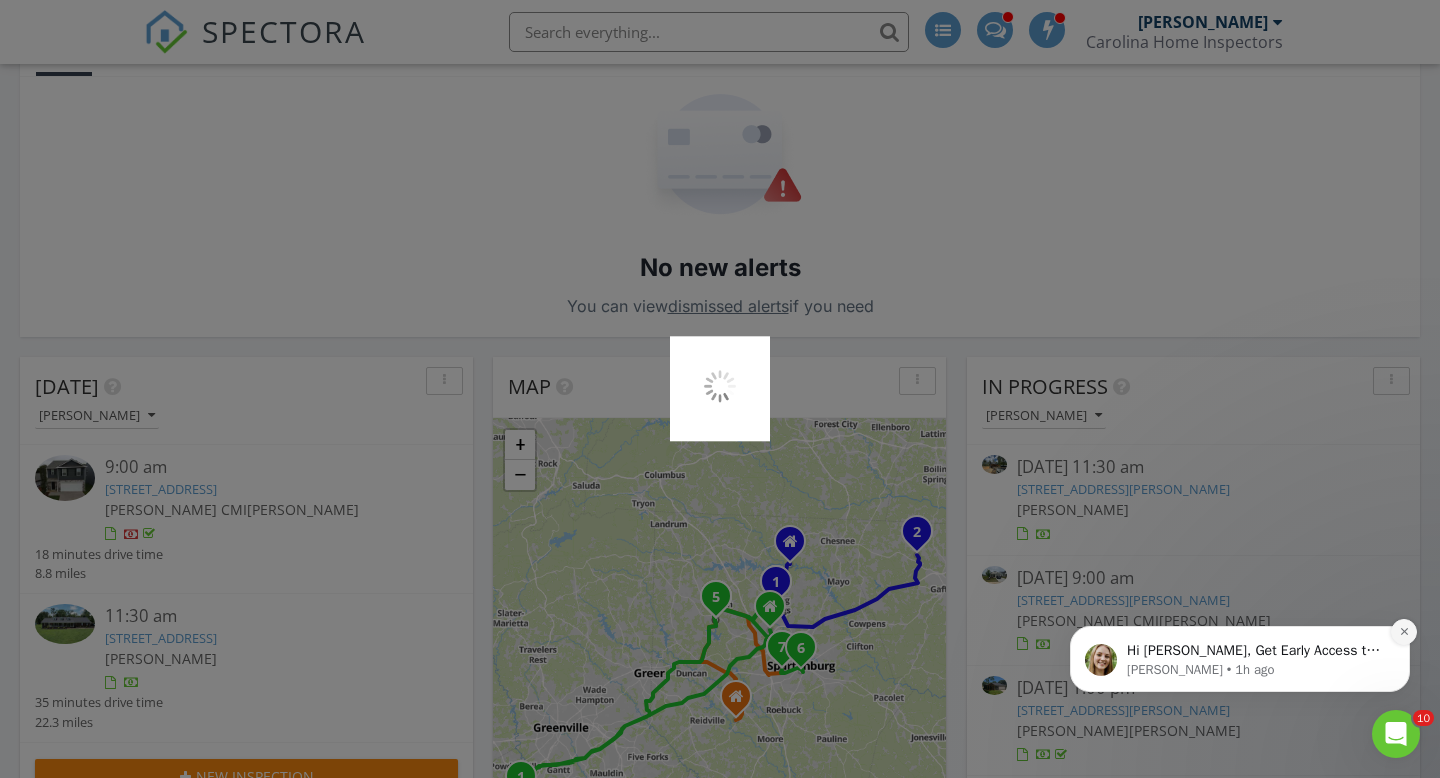 click 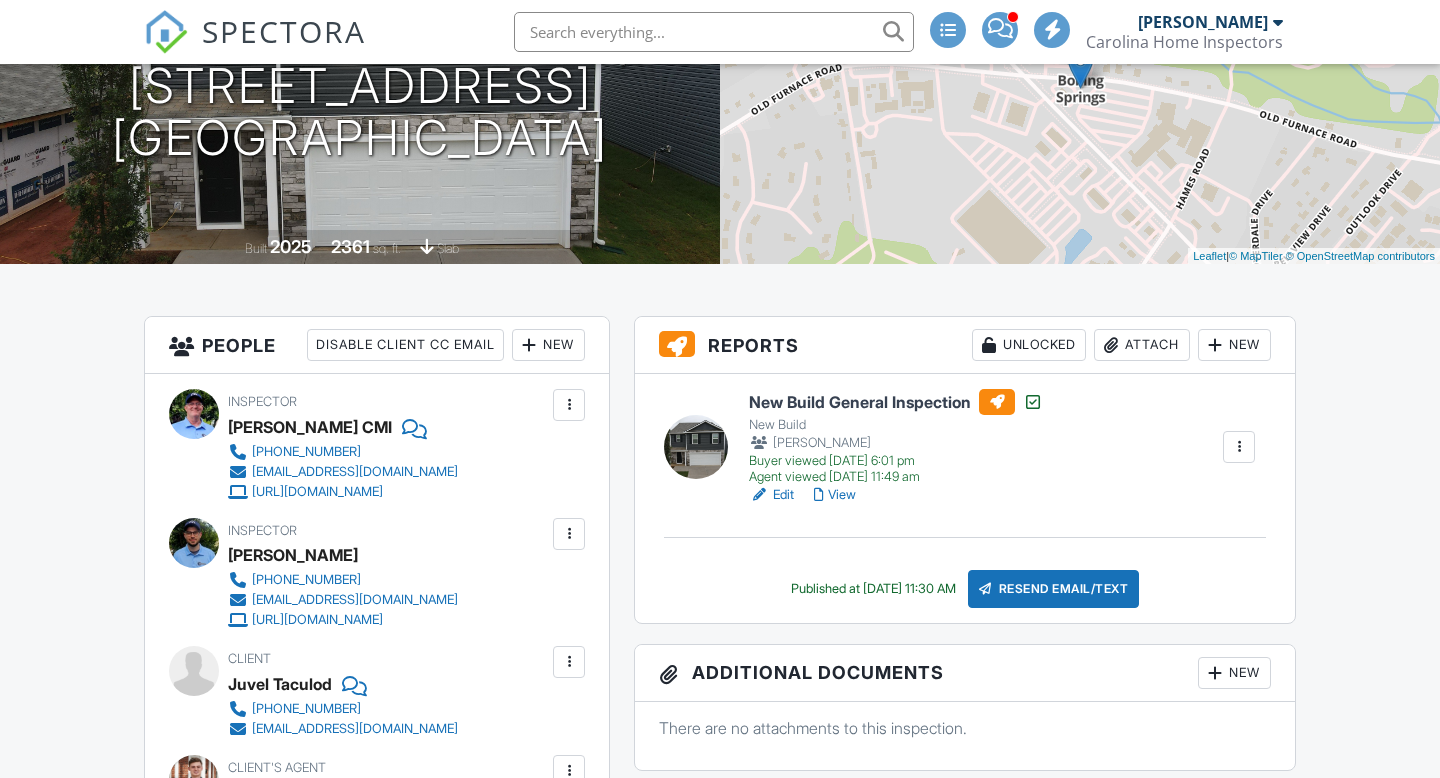 scroll, scrollTop: 314, scrollLeft: 0, axis: vertical 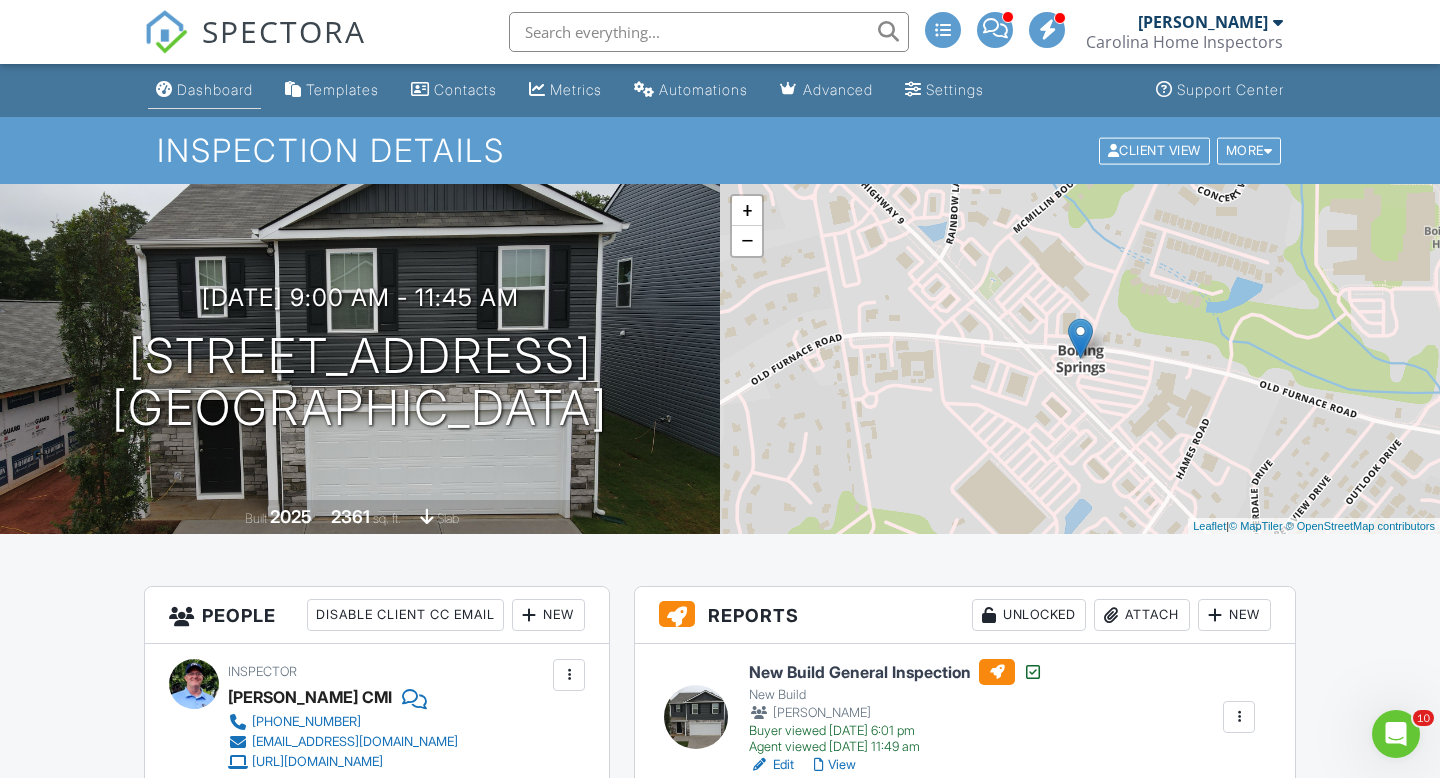 click on "Dashboard" at bounding box center (204, 90) 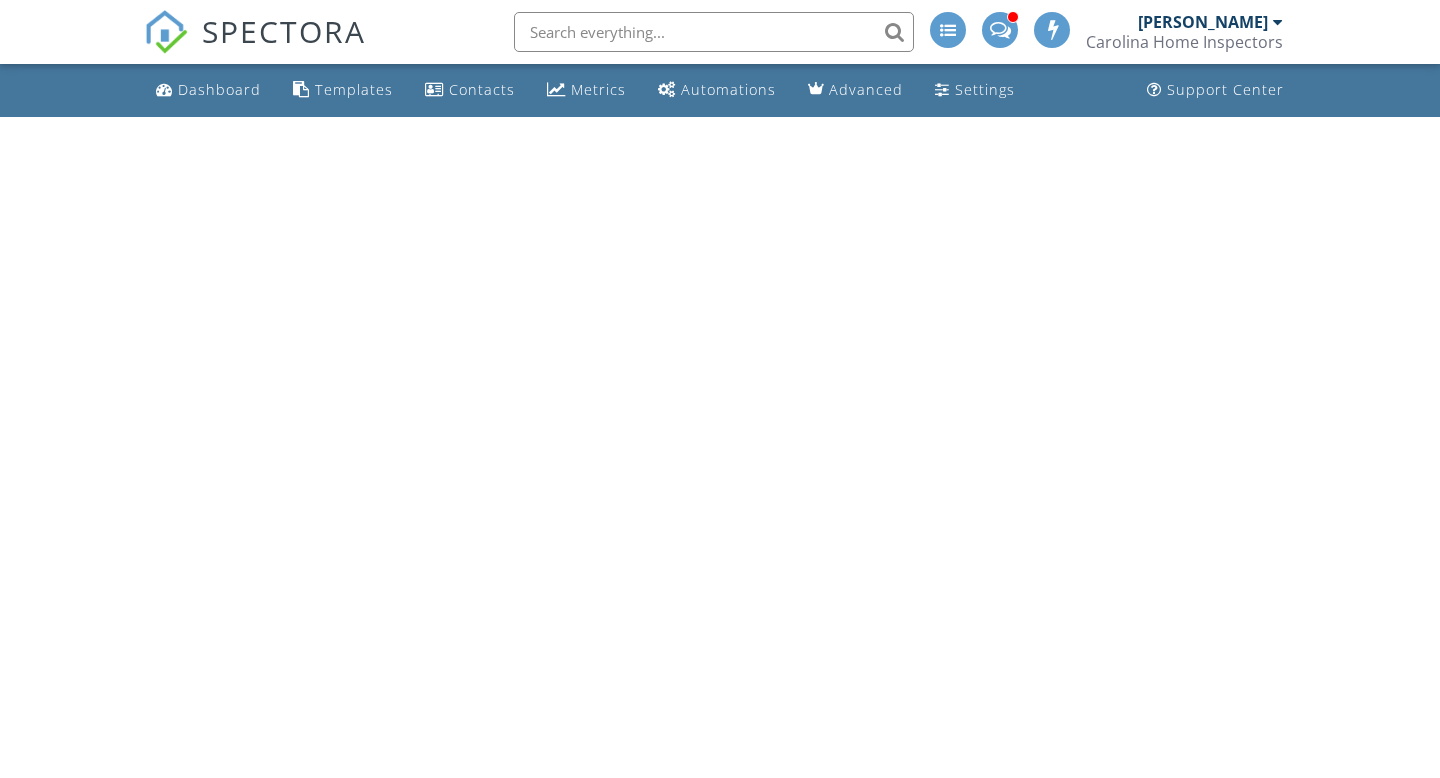 scroll, scrollTop: 0, scrollLeft: 0, axis: both 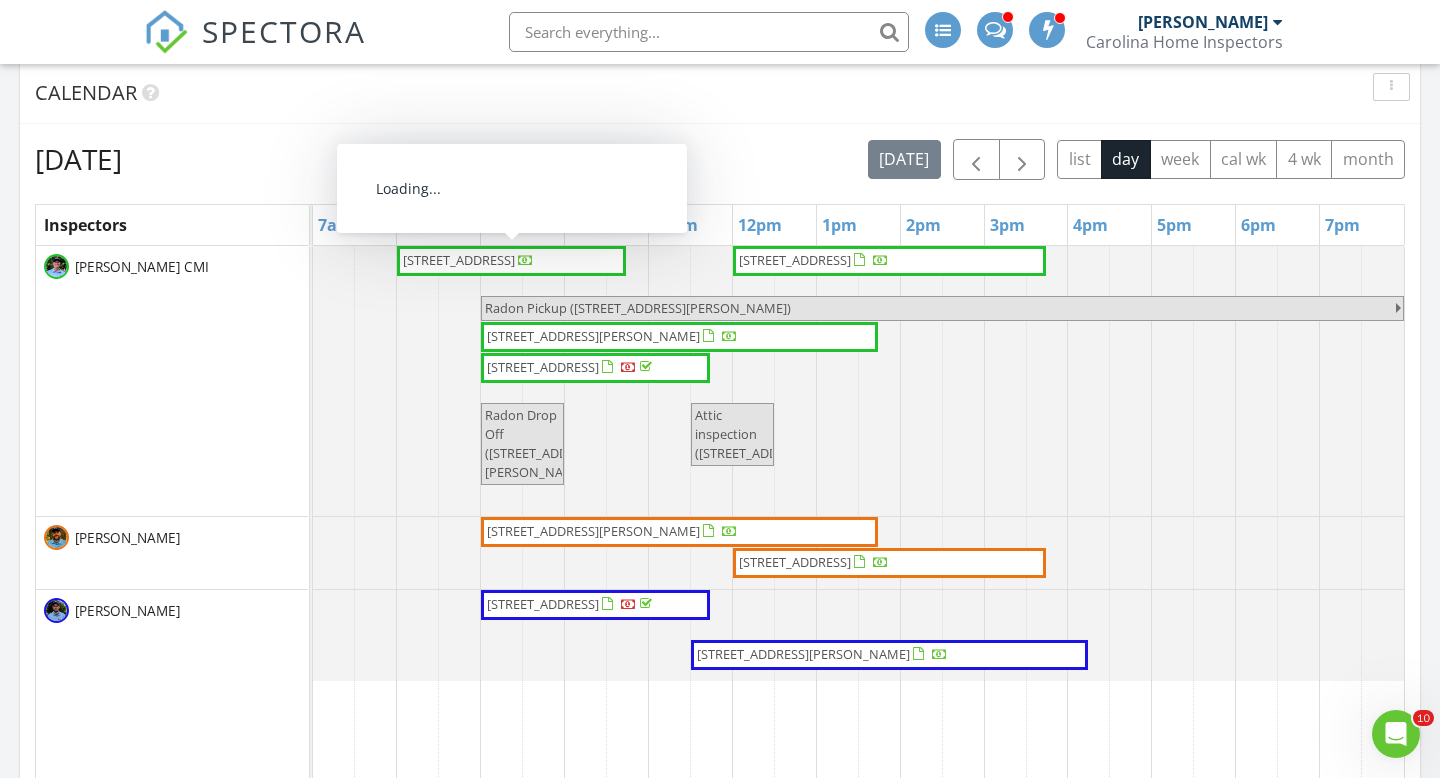 click on "[STREET_ADDRESS]" at bounding box center [468, 261] 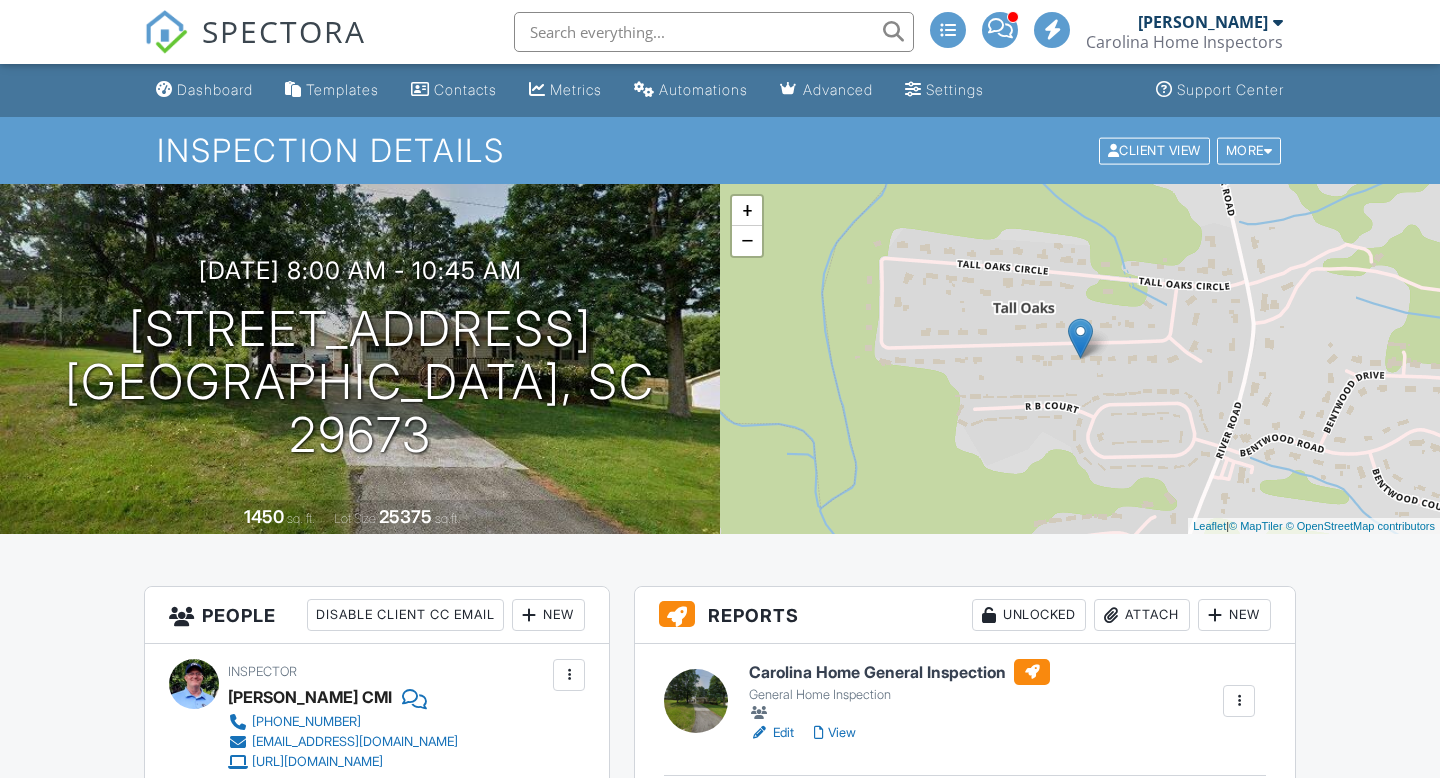 scroll, scrollTop: 16, scrollLeft: 0, axis: vertical 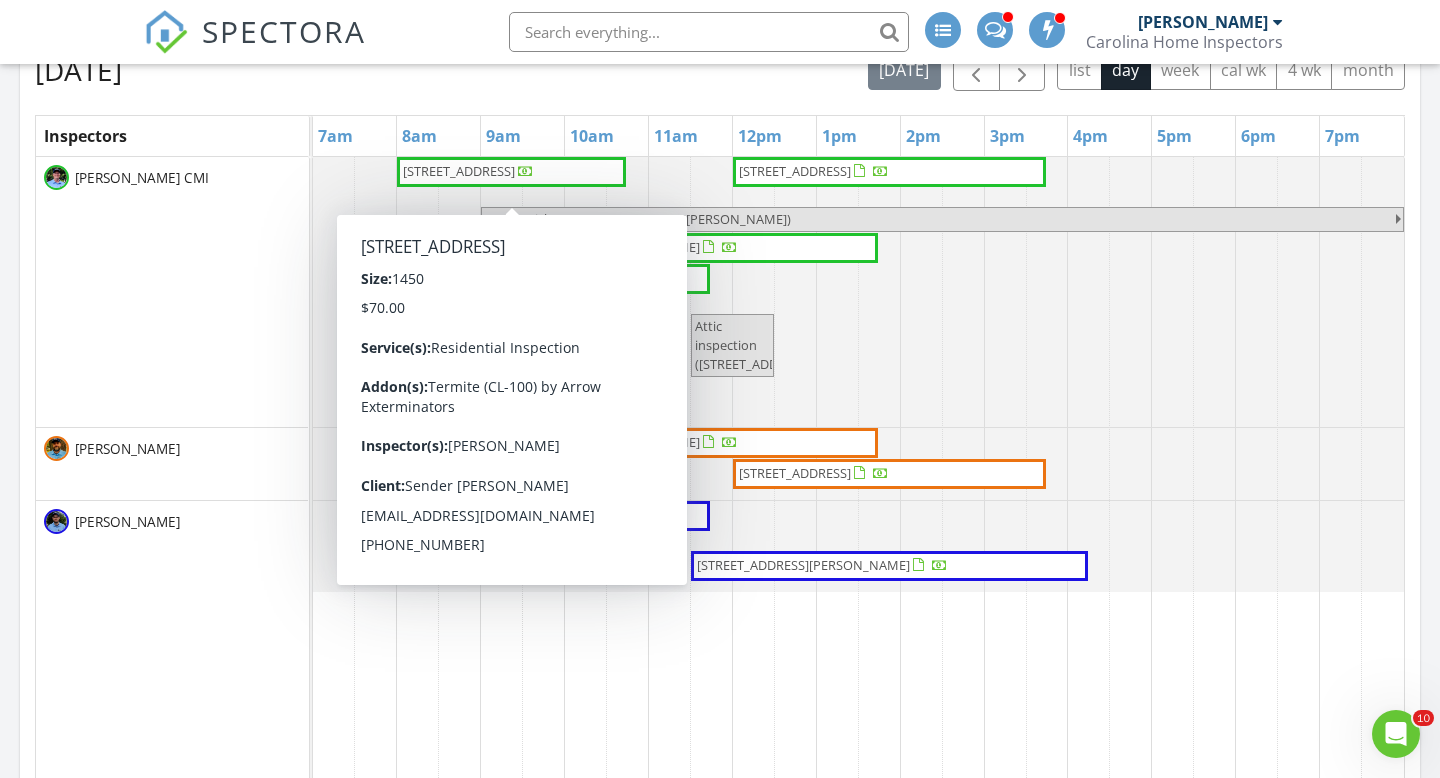 click on "1236 Tall Oaks Cir, Piedmont 29673" at bounding box center [468, 172] 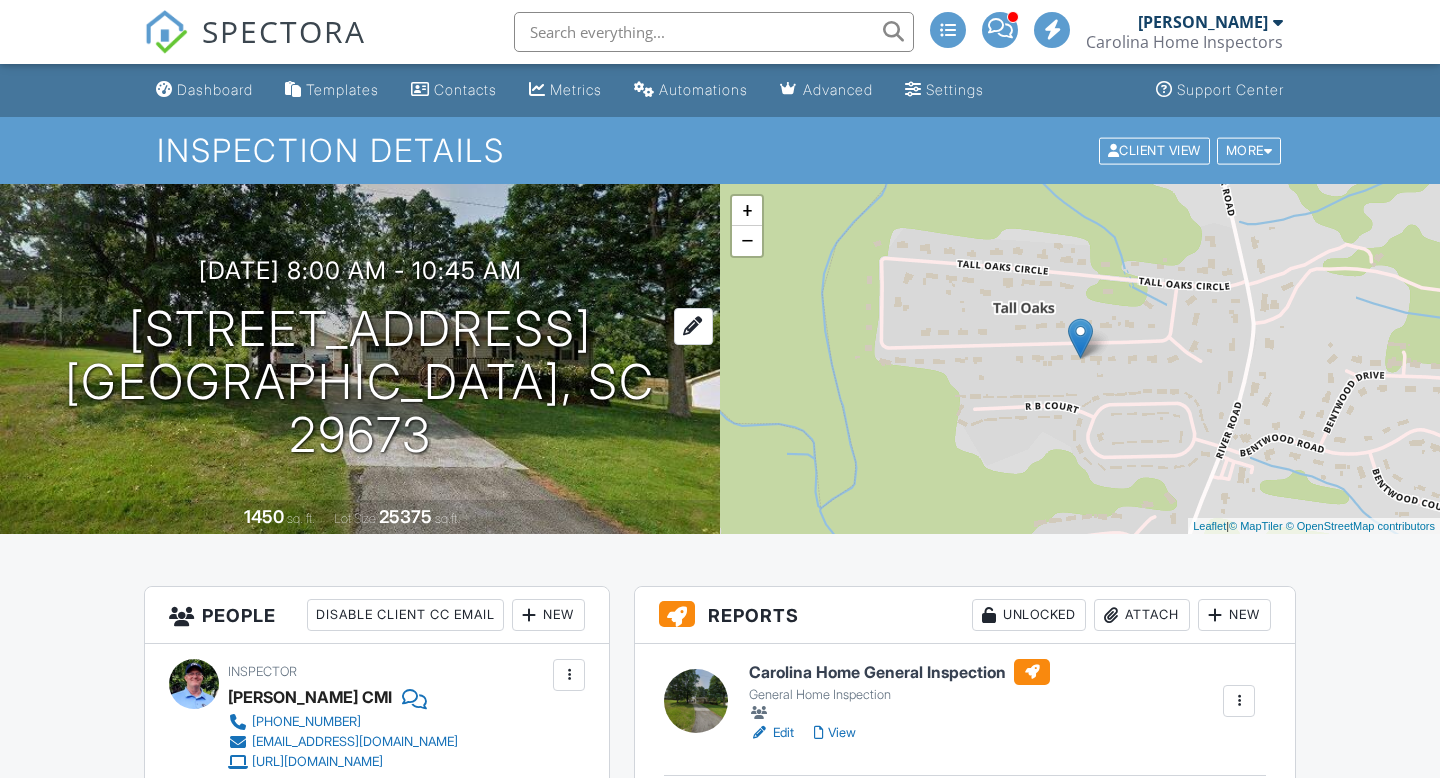 scroll, scrollTop: 0, scrollLeft: 0, axis: both 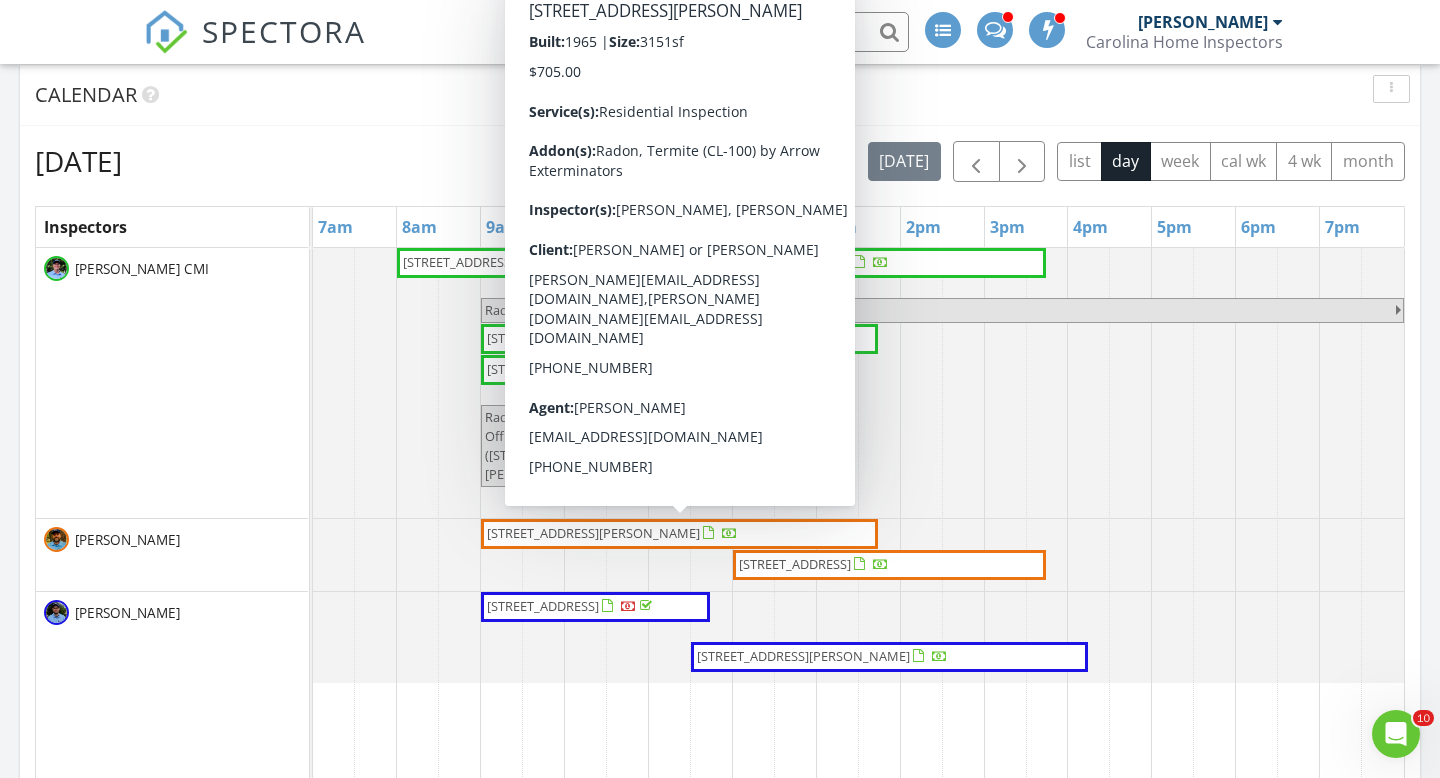 click on "802 Hickory Hollow Rd, Inman 29349" at bounding box center (593, 533) 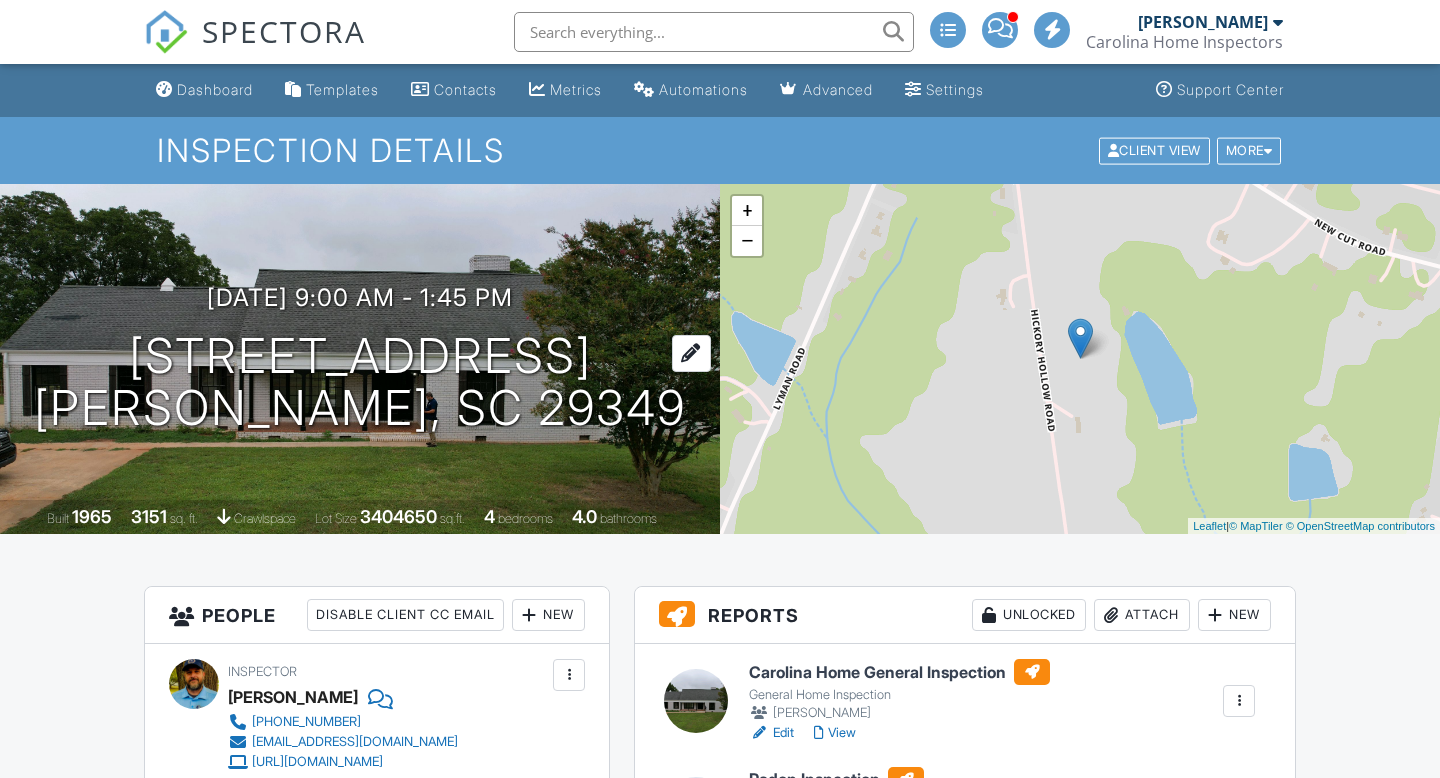 scroll, scrollTop: 26, scrollLeft: 0, axis: vertical 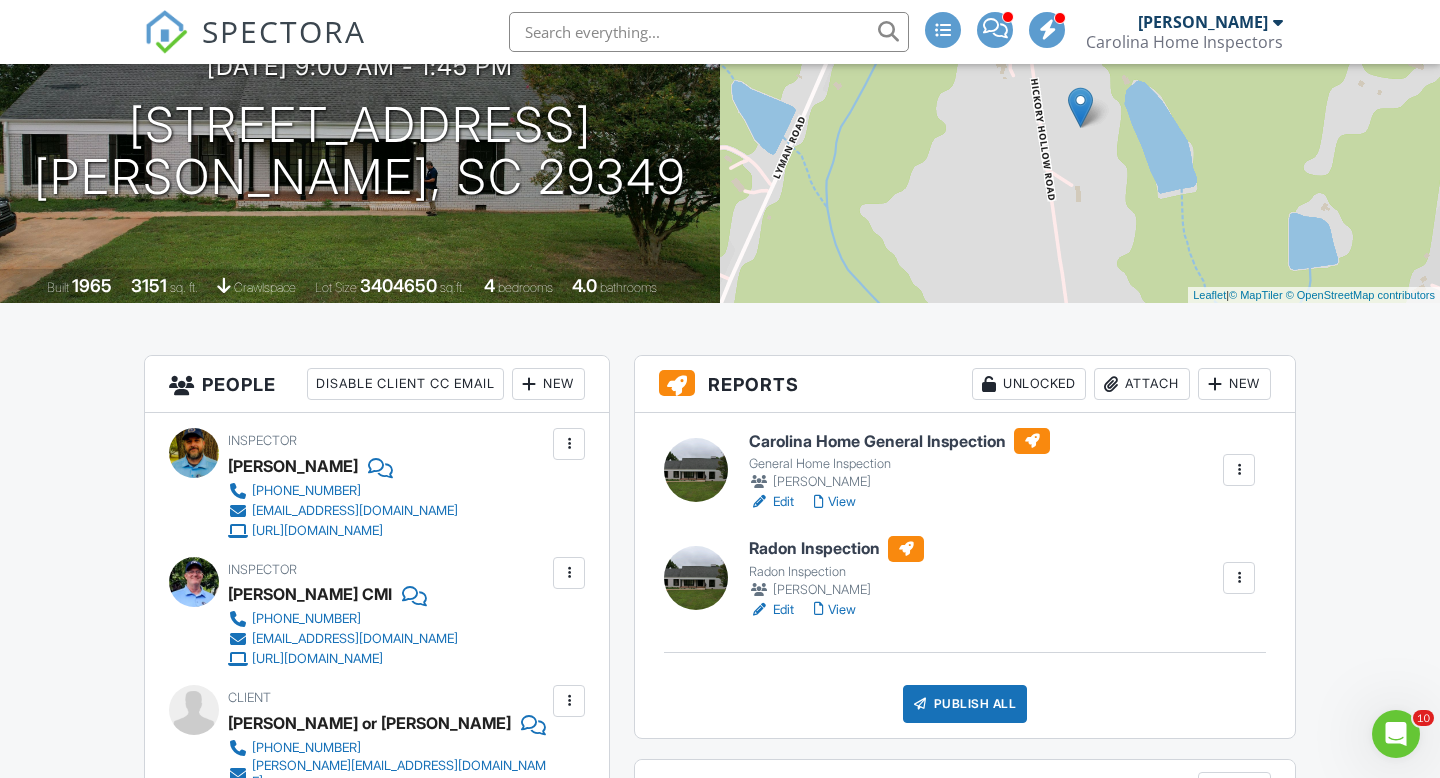 click on "Carolina Home General Inspection" at bounding box center [899, 441] 